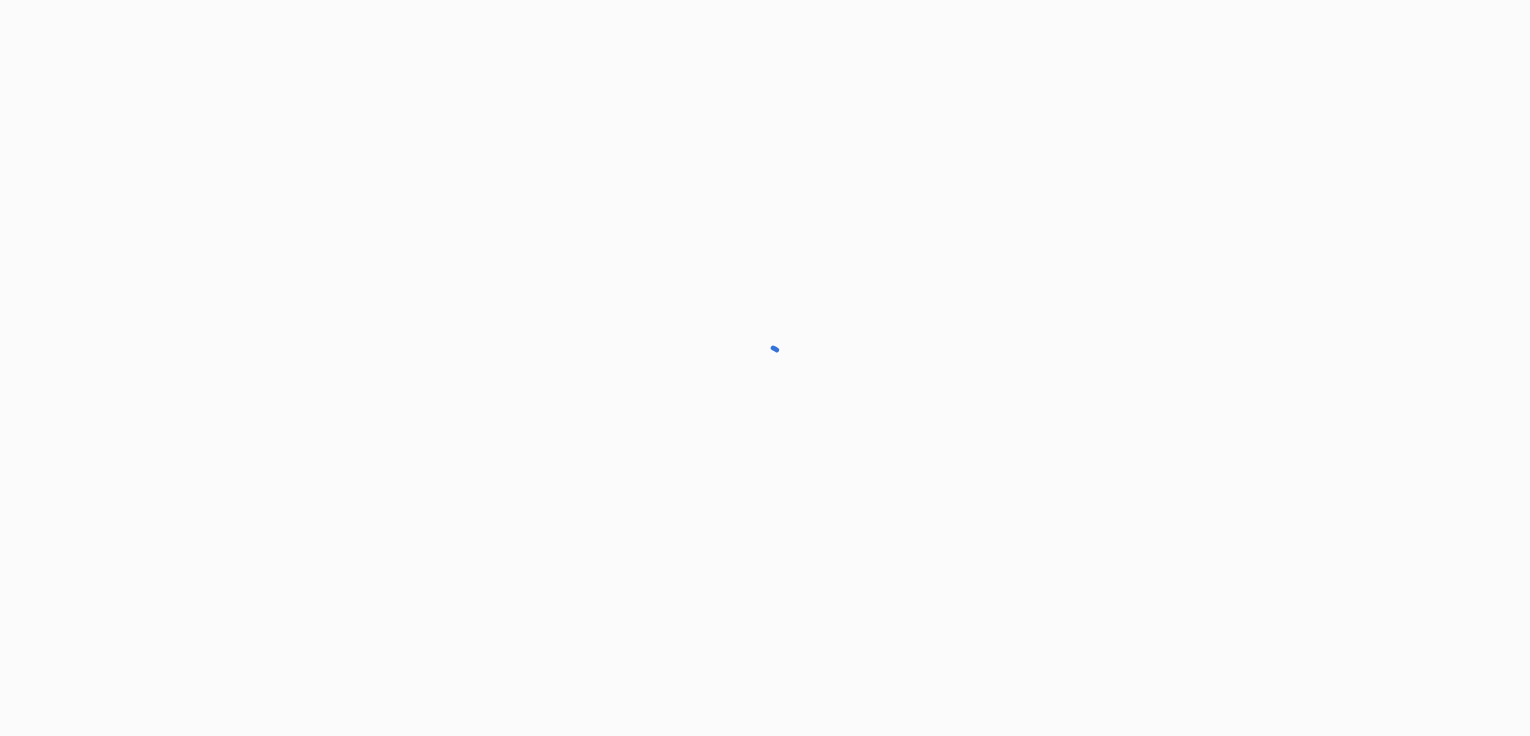 scroll, scrollTop: 0, scrollLeft: 0, axis: both 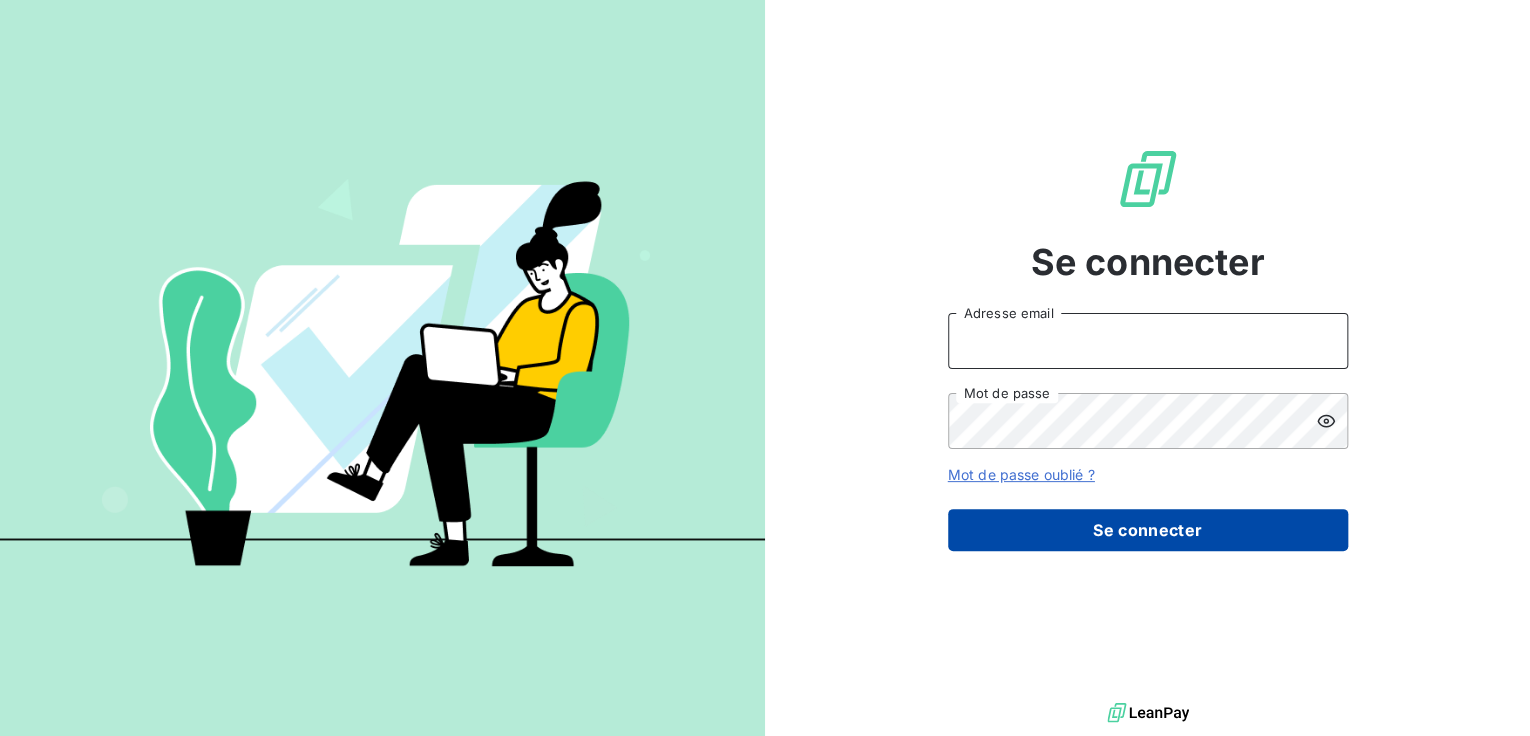 type on "compta.client@example.com" 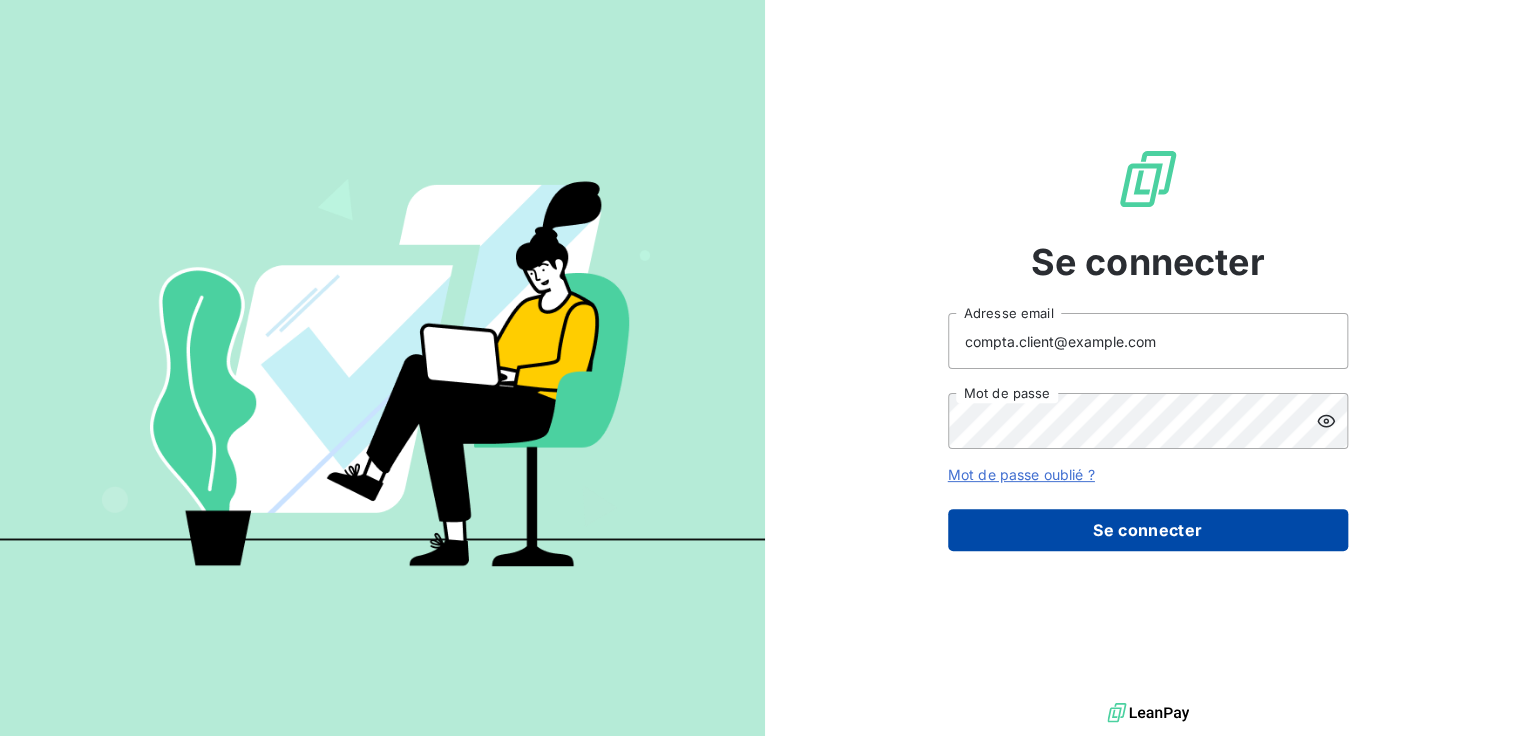 click on "Se connecter" at bounding box center [1148, 530] 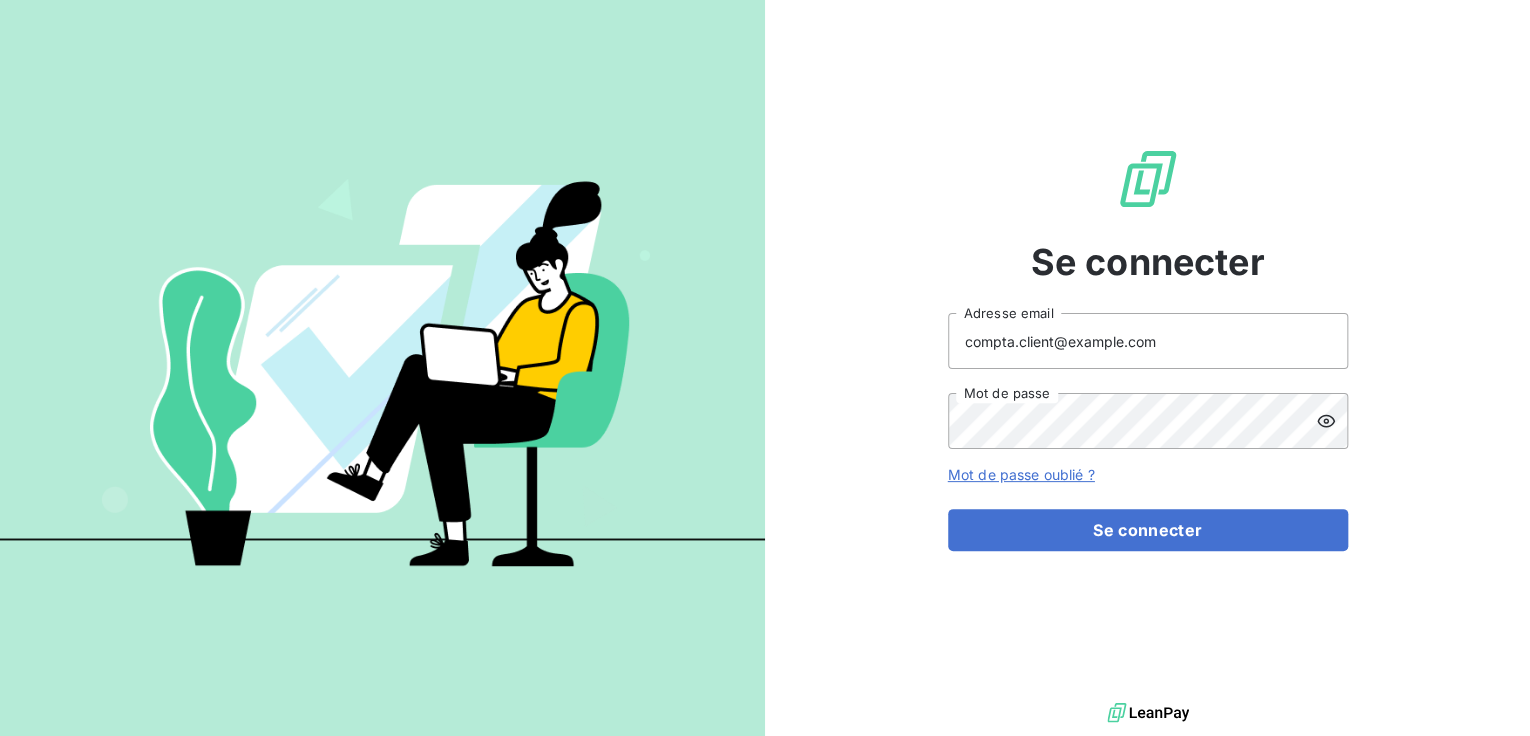 type 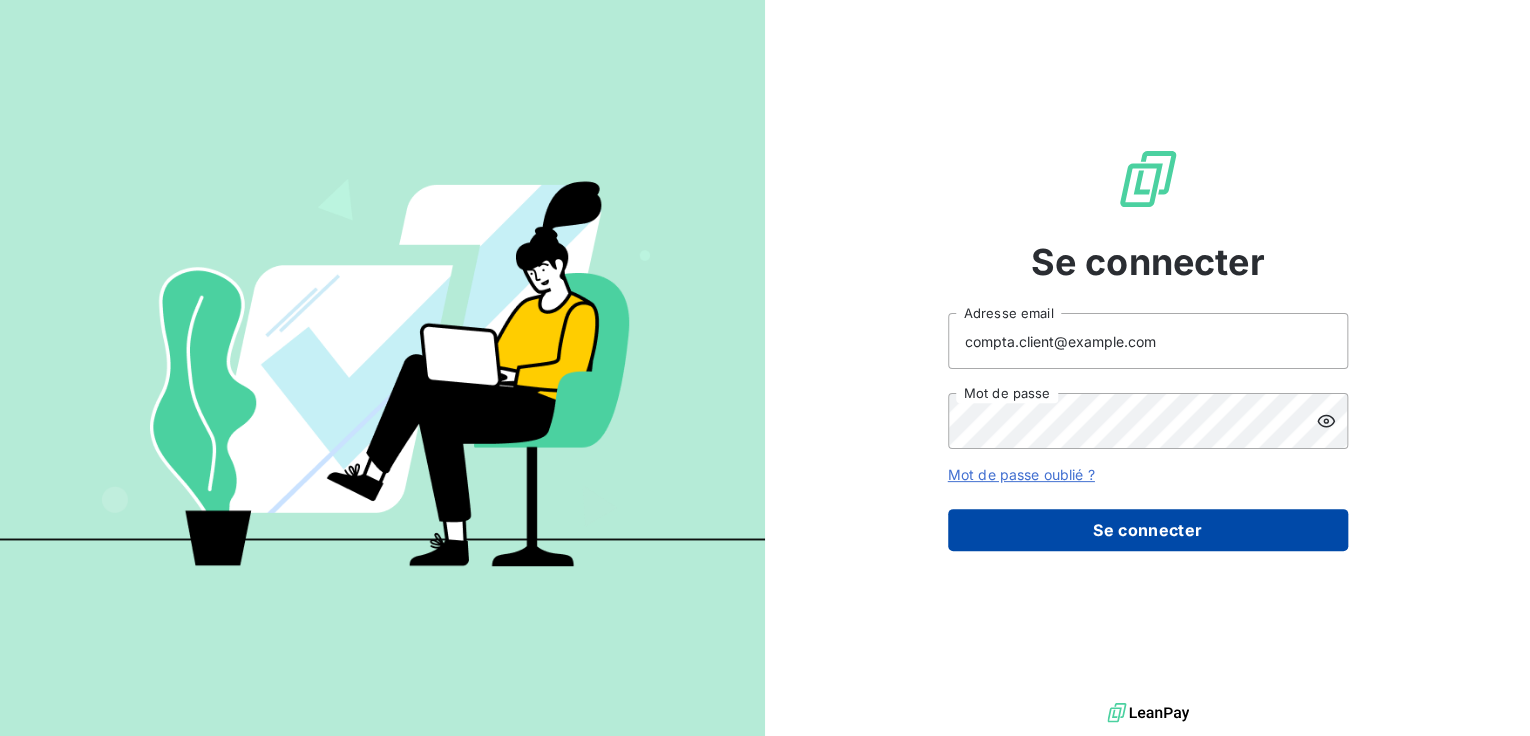 click on "Se connecter" at bounding box center [1148, 530] 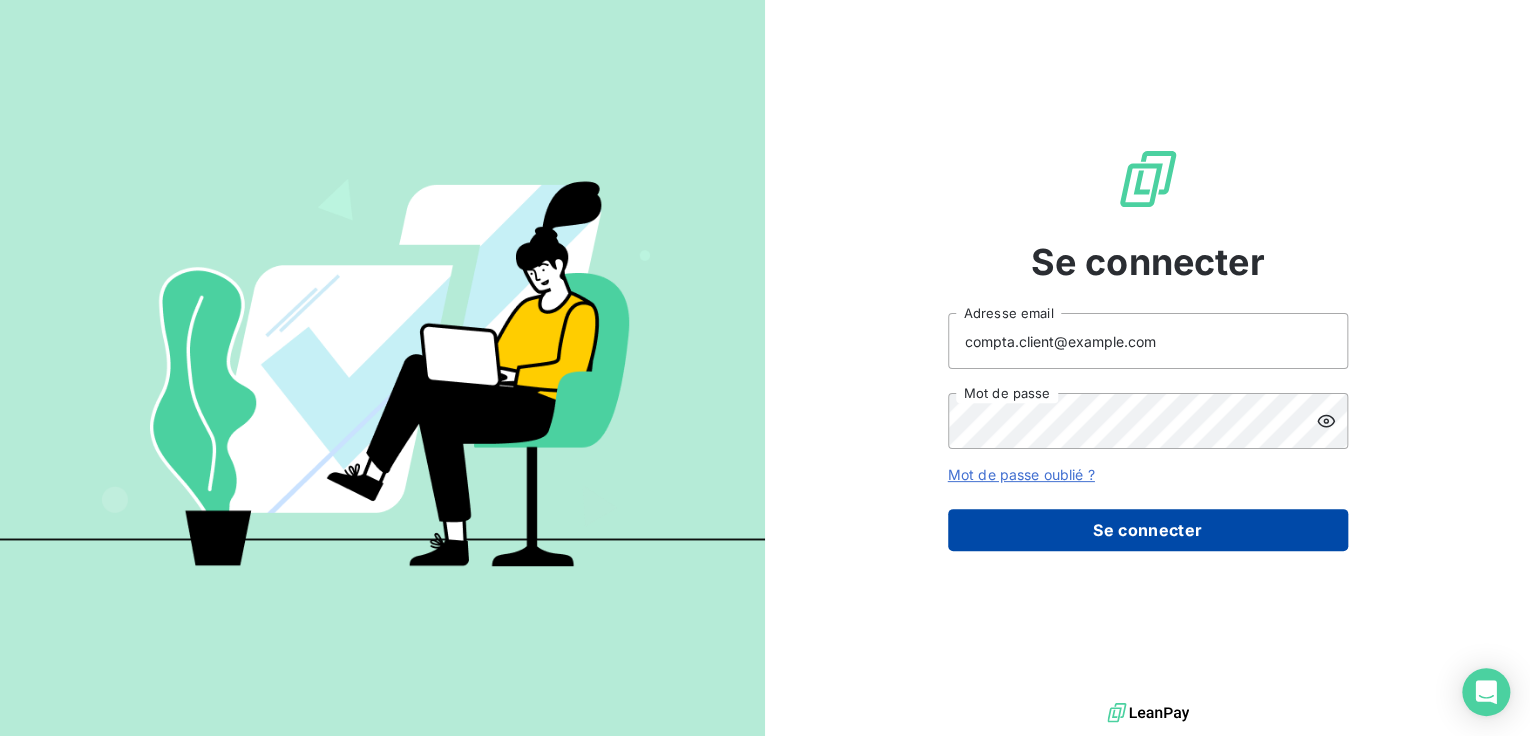 click on "Se connecter" at bounding box center (1148, 530) 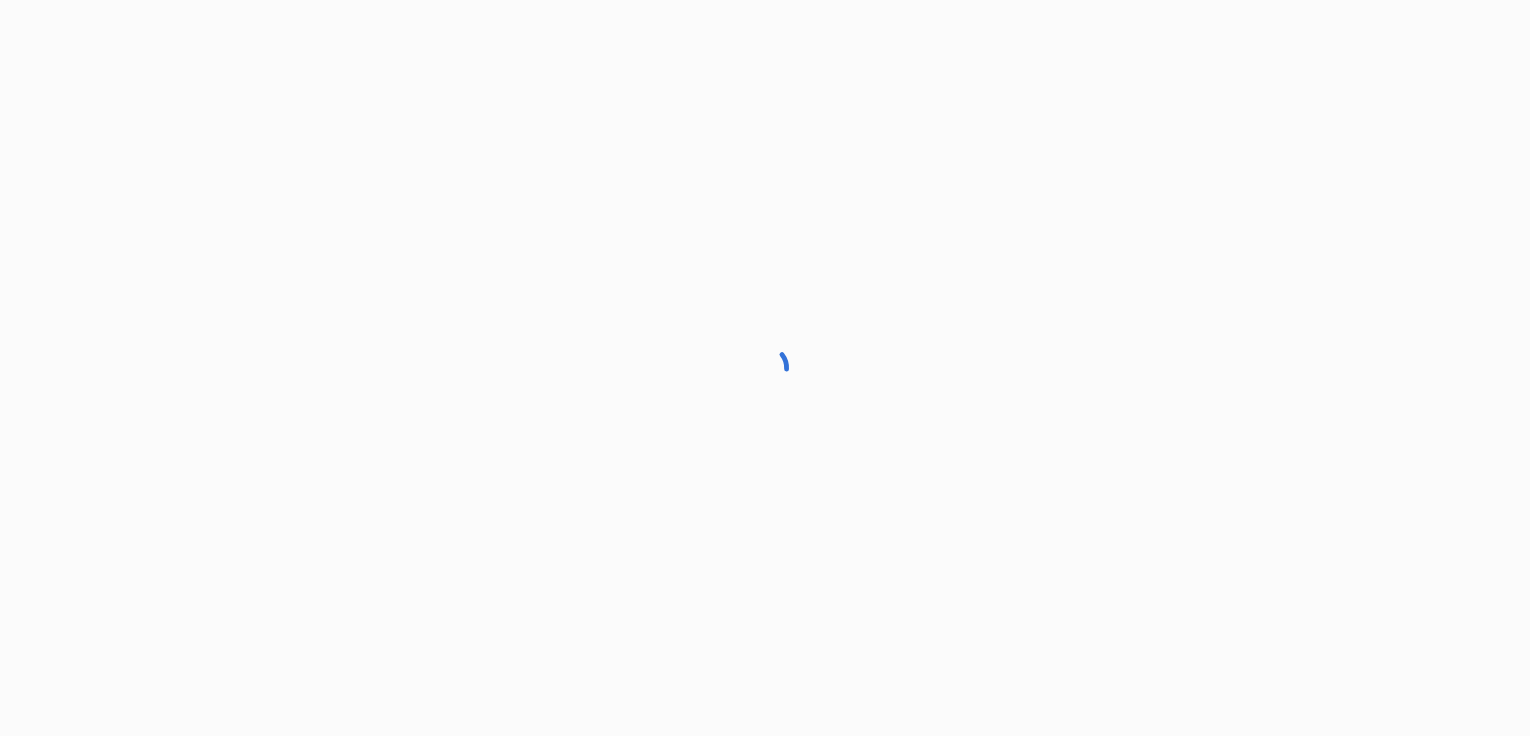 click at bounding box center (765, 368) 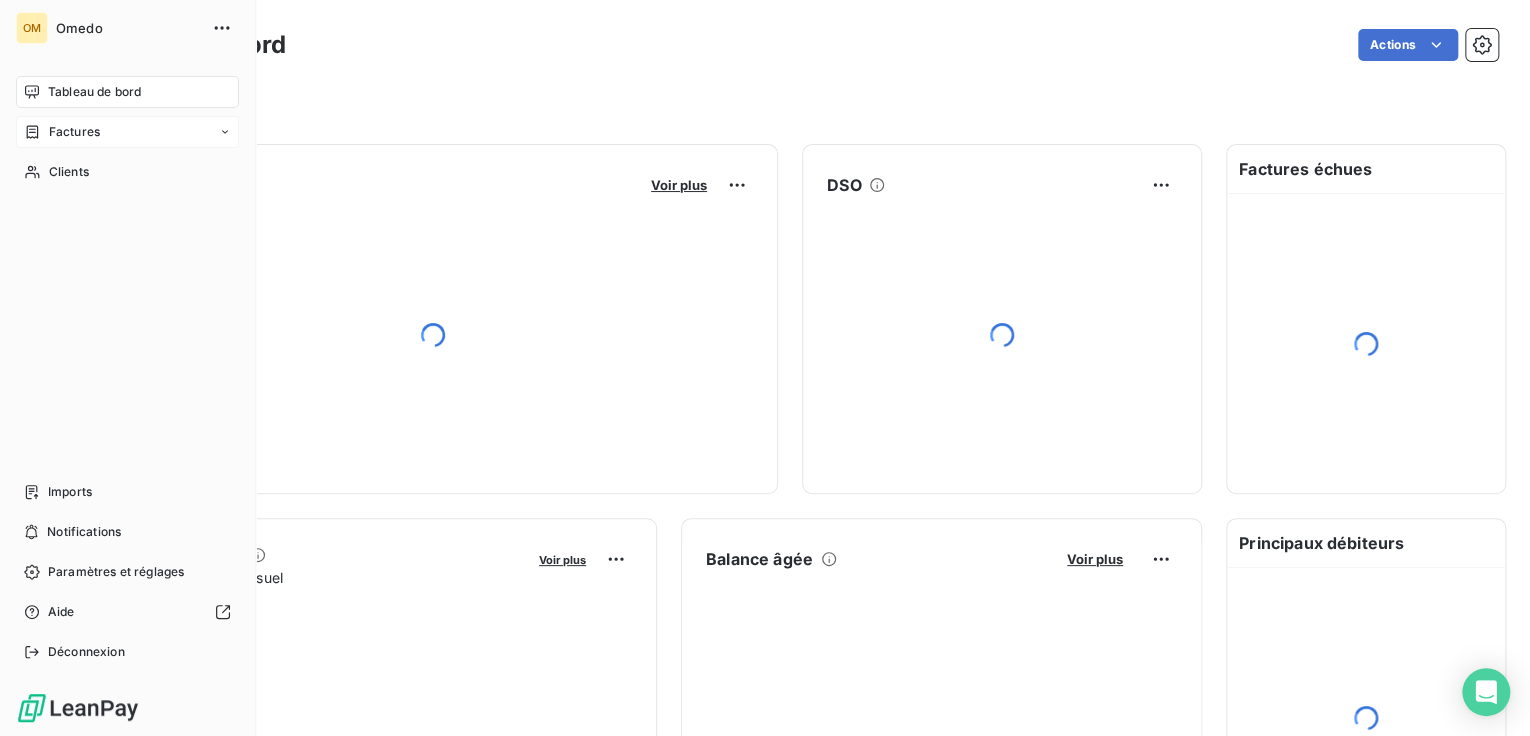 click on "Factures" at bounding box center [62, 132] 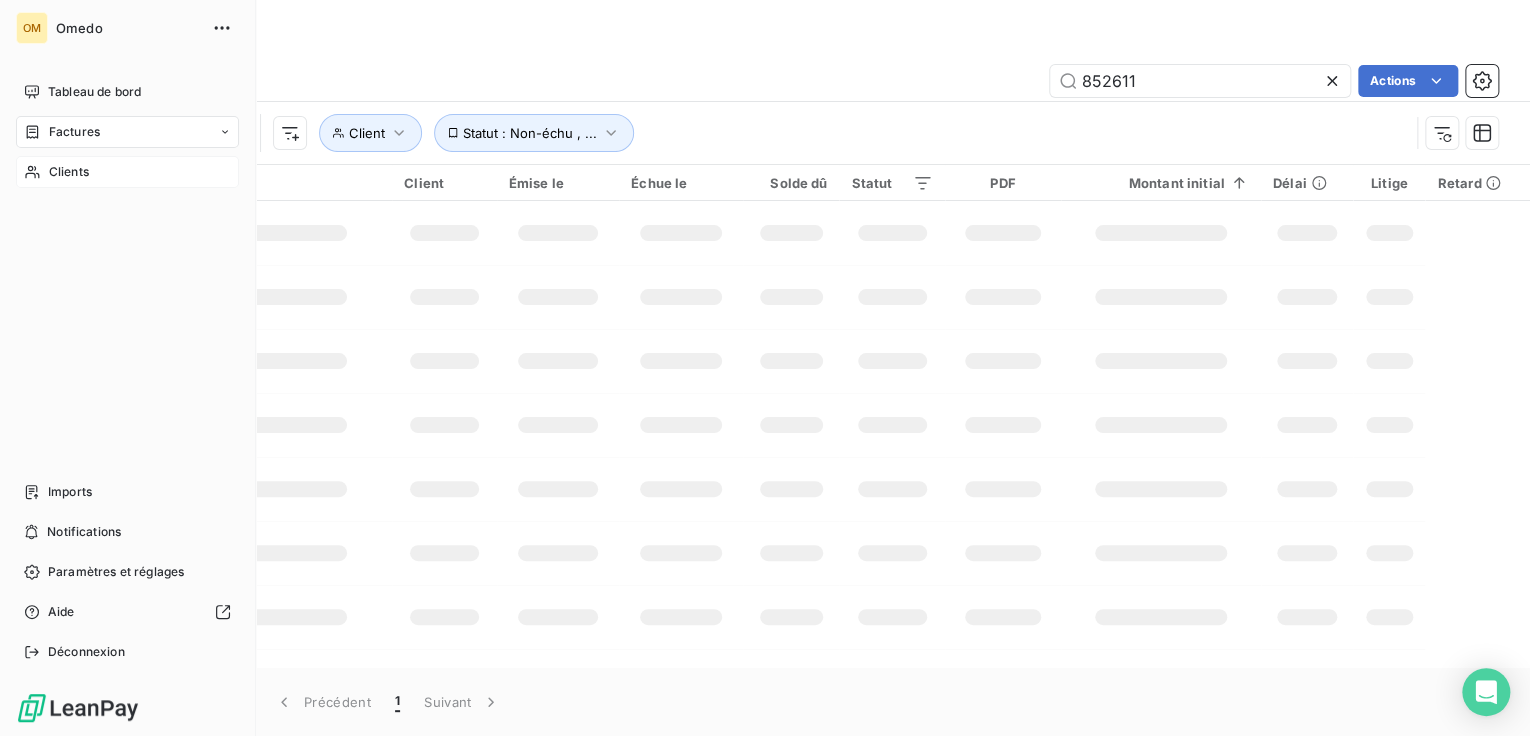 click on "Clients" at bounding box center [69, 172] 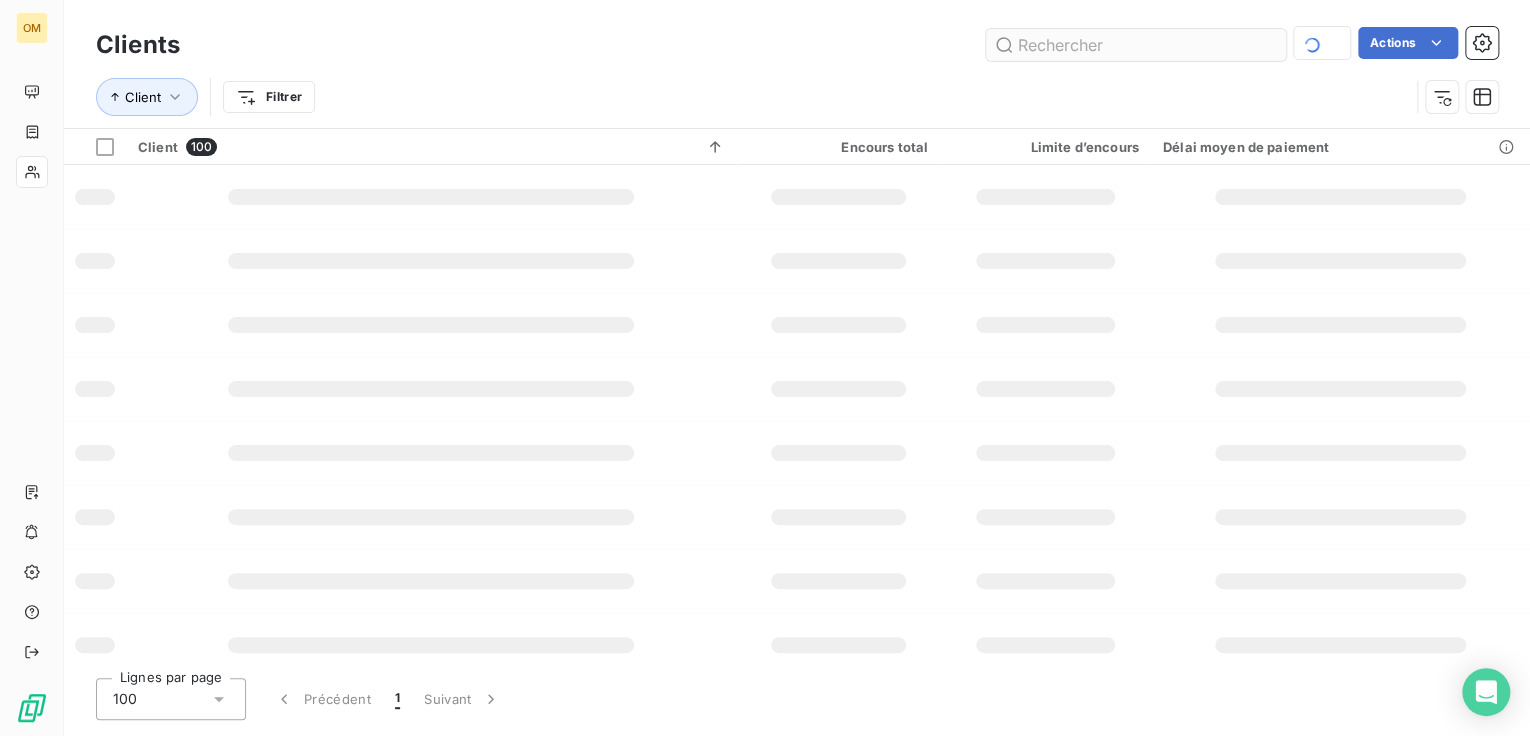 click at bounding box center [1136, 45] 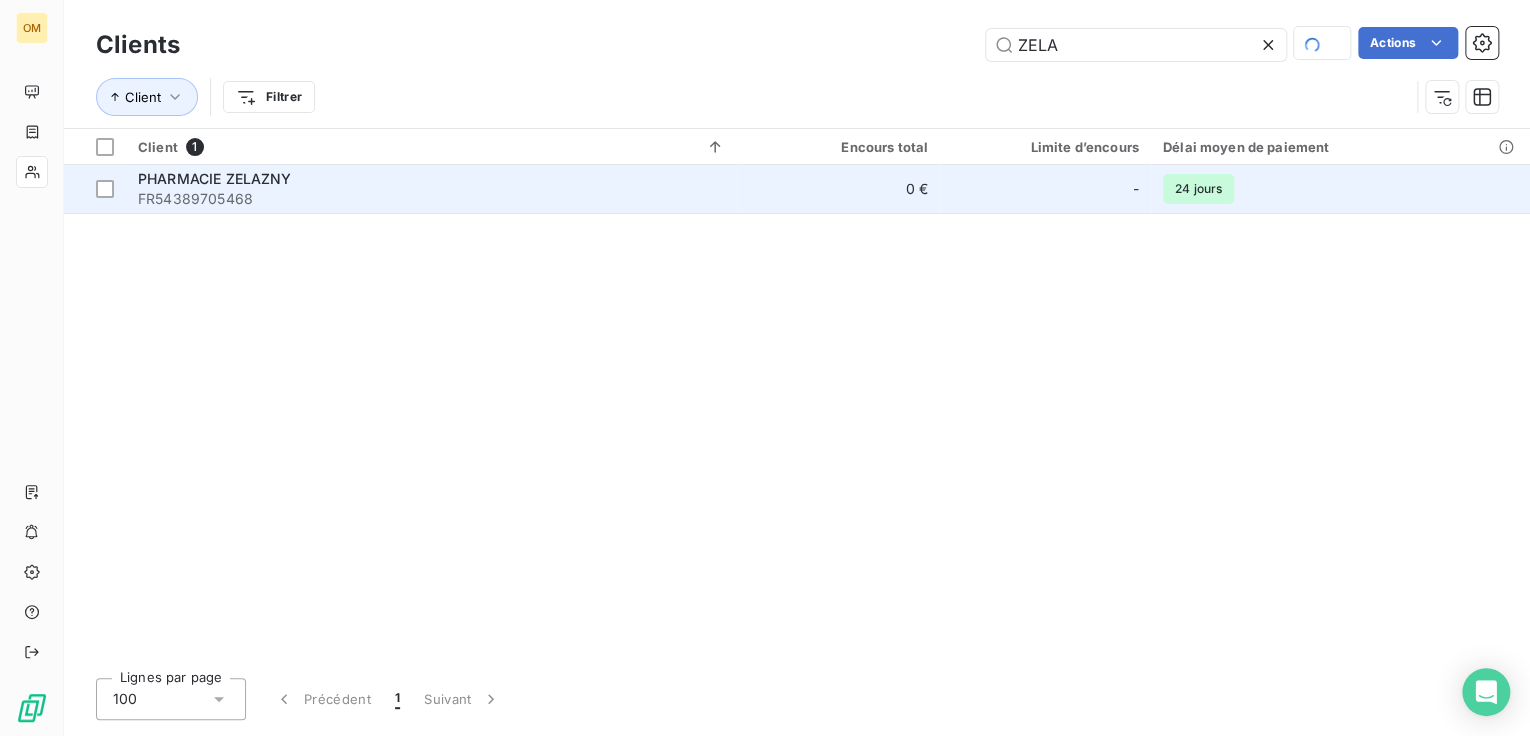 type on "ZELA" 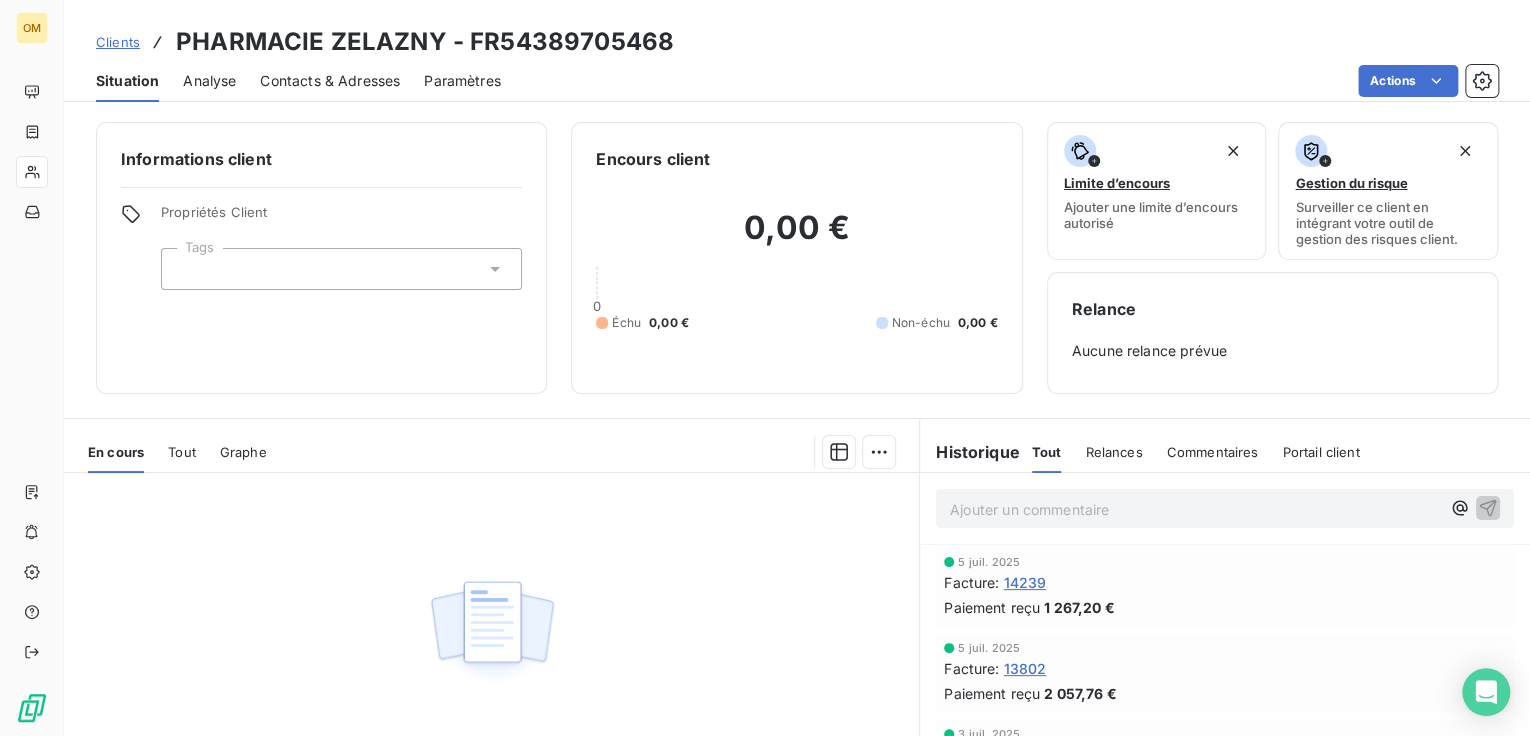 click on "14239" at bounding box center [1024, 582] 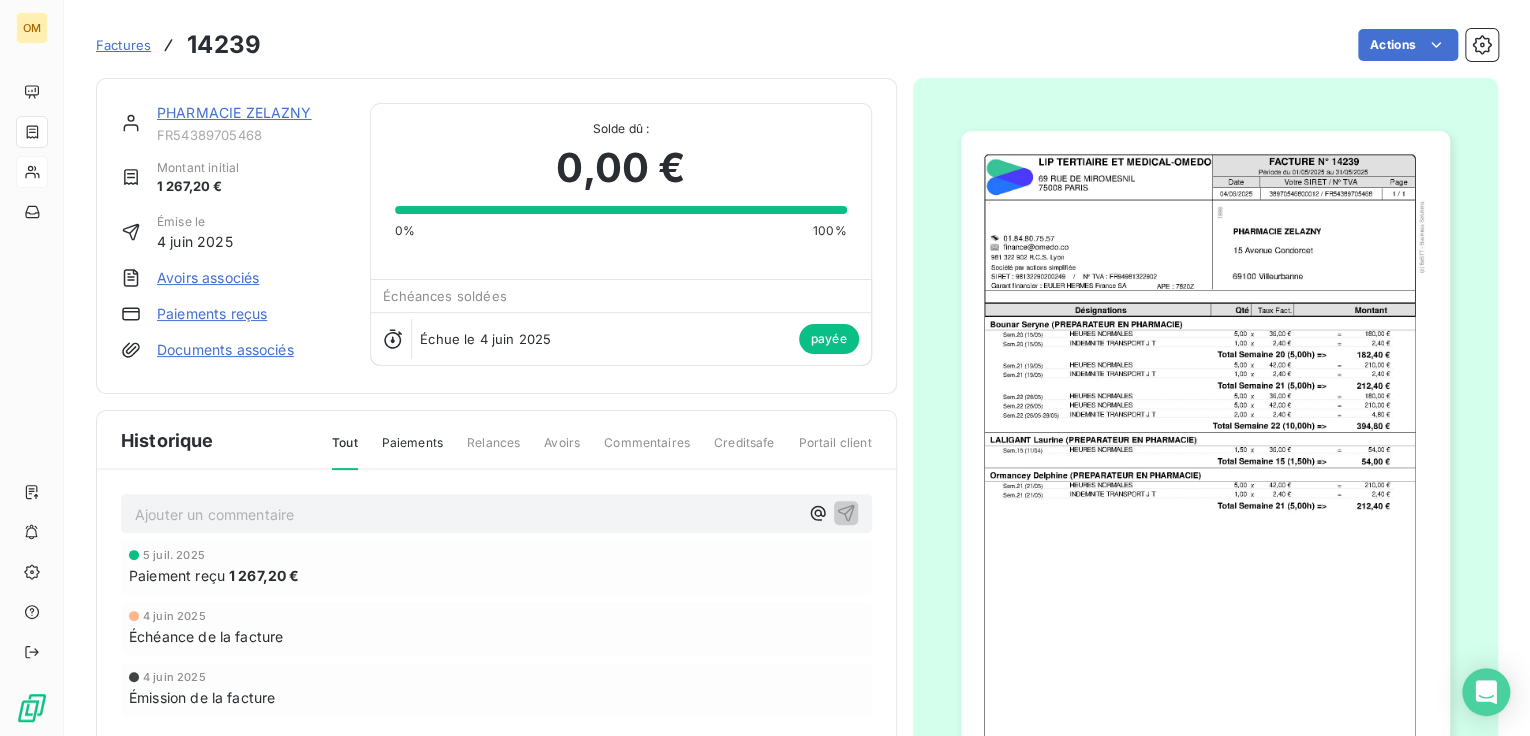 click at bounding box center (1205, 476) 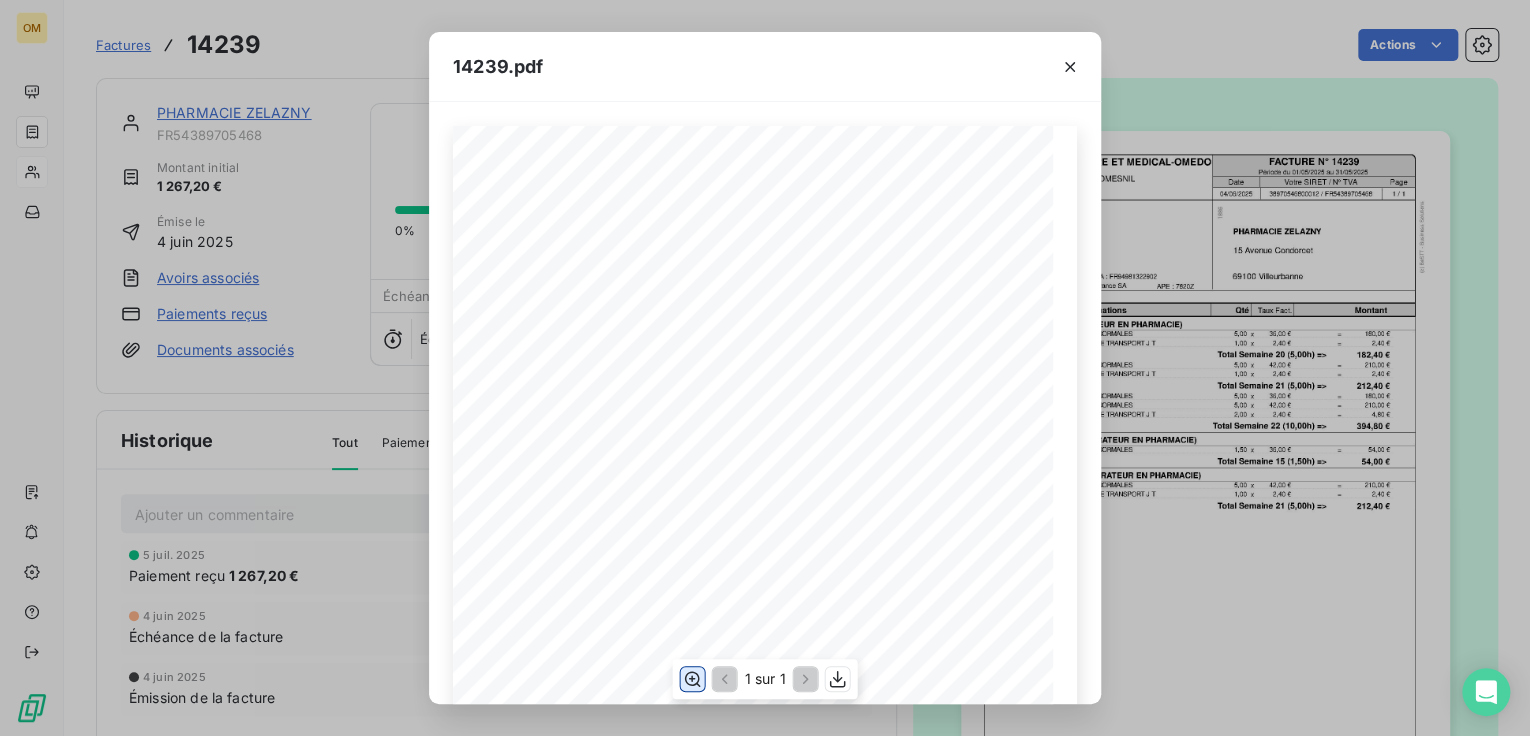 click 